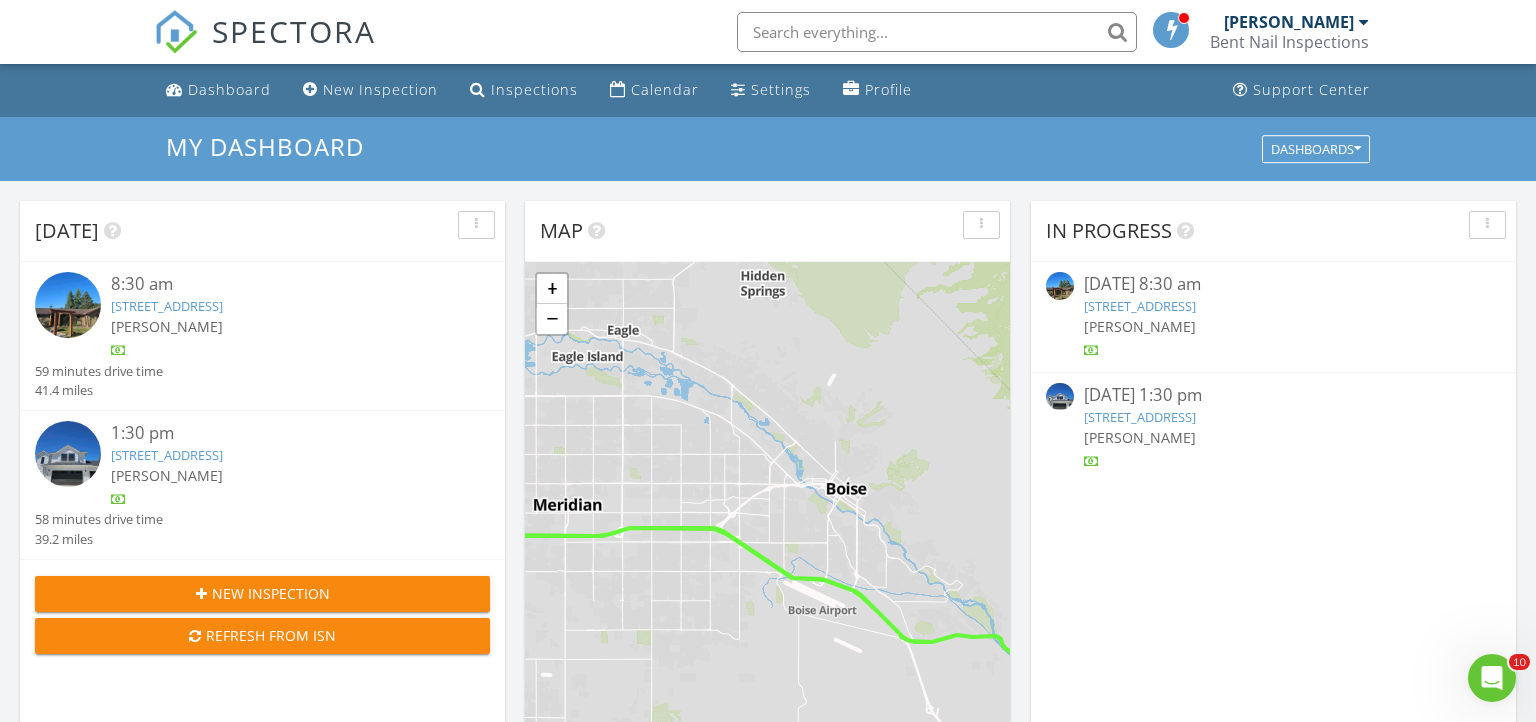 scroll, scrollTop: 0, scrollLeft: 0, axis: both 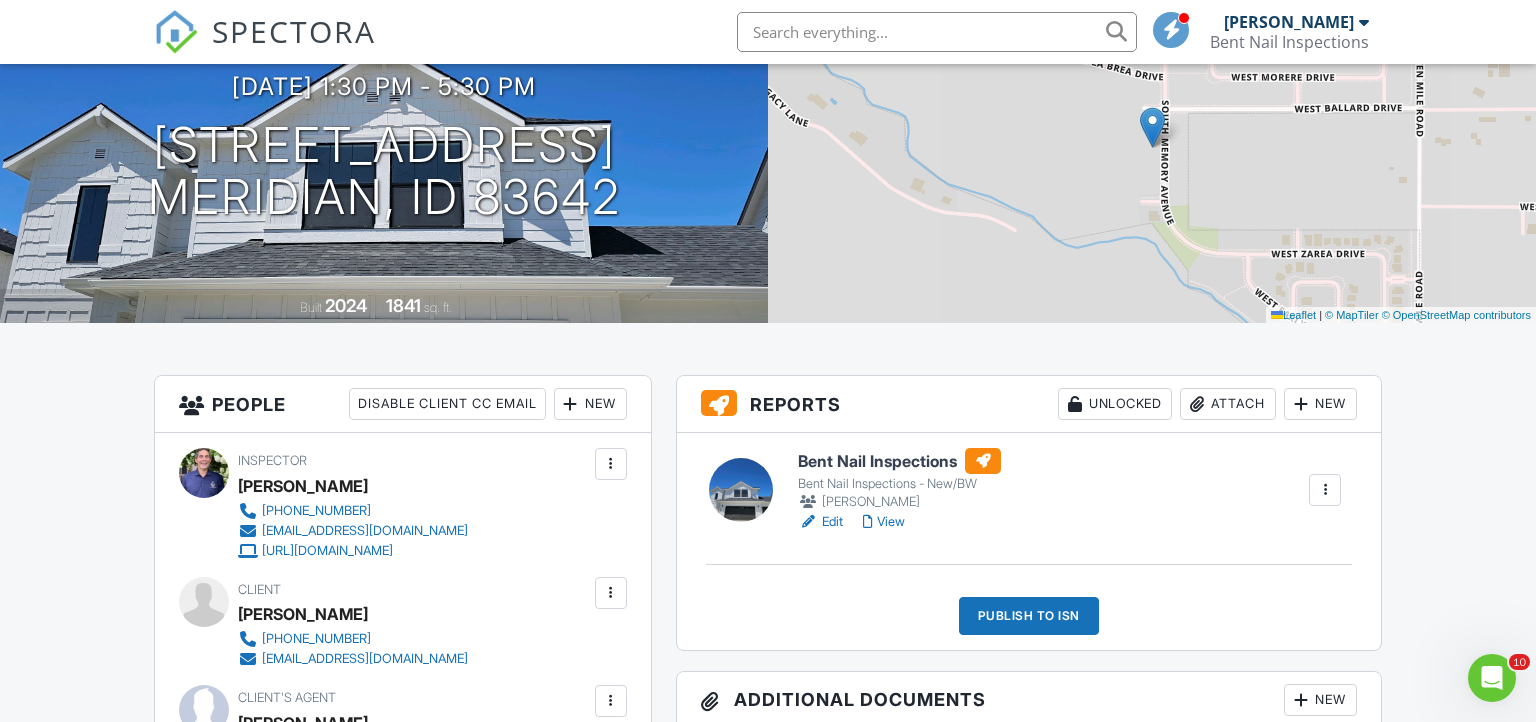 click at bounding box center [729, 490] 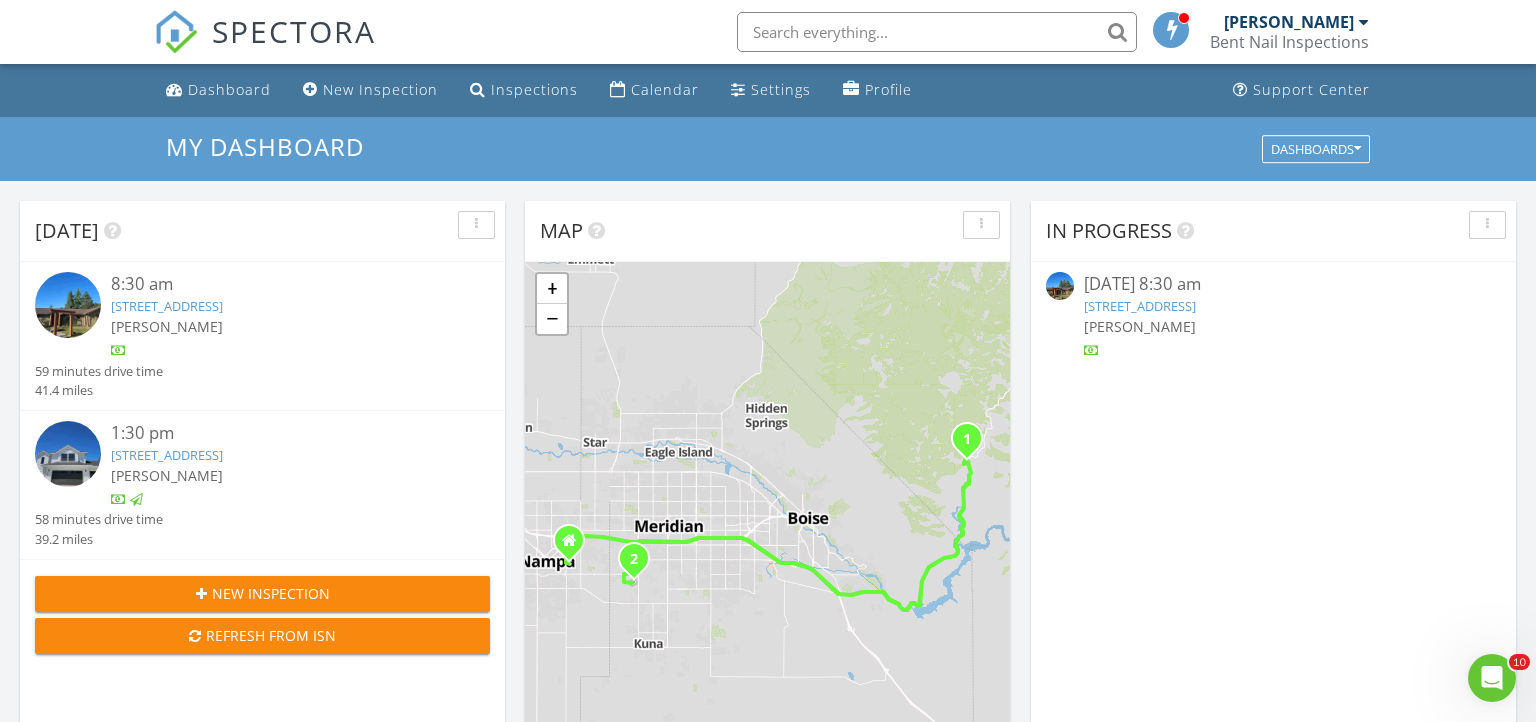 scroll, scrollTop: 0, scrollLeft: 0, axis: both 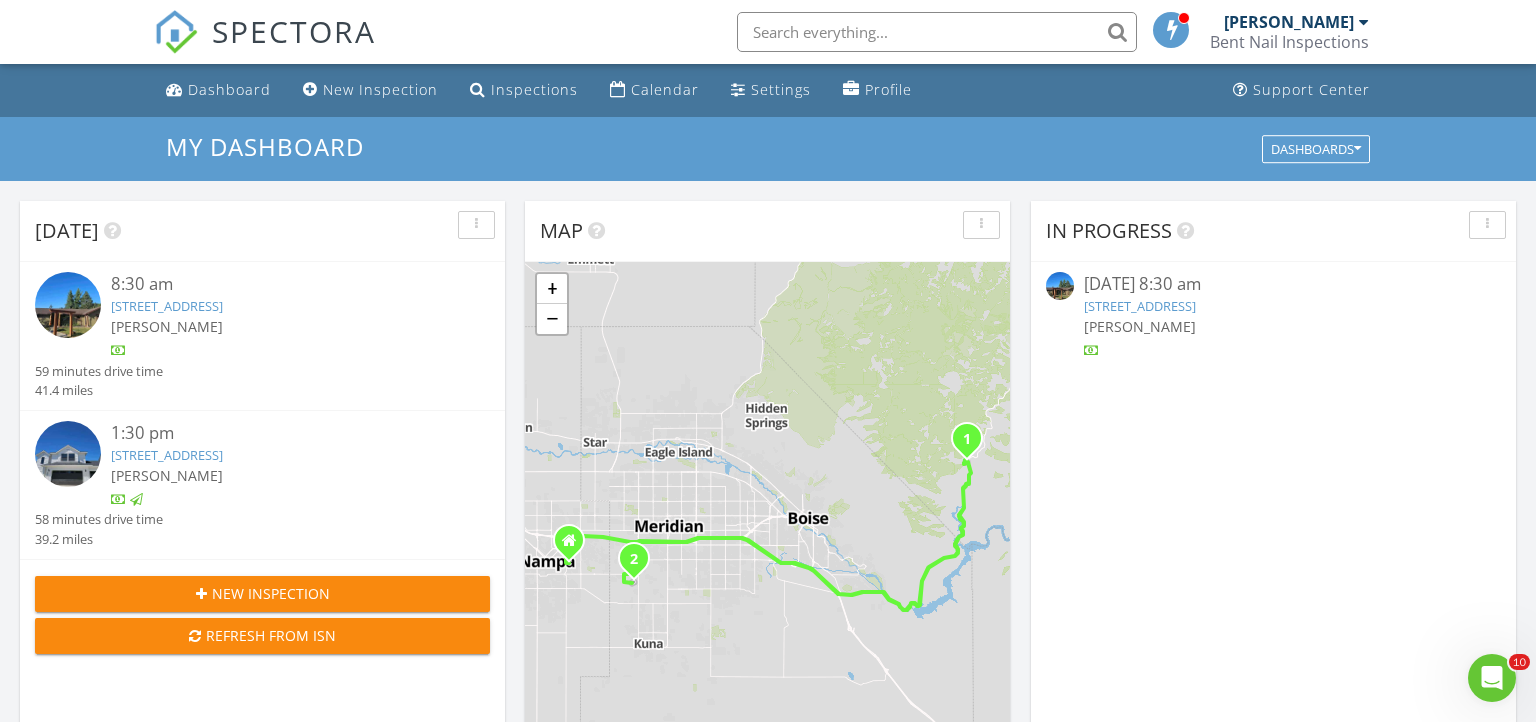 click on "5667 S Memory Ave, Meridian, ID 83642" at bounding box center (167, 455) 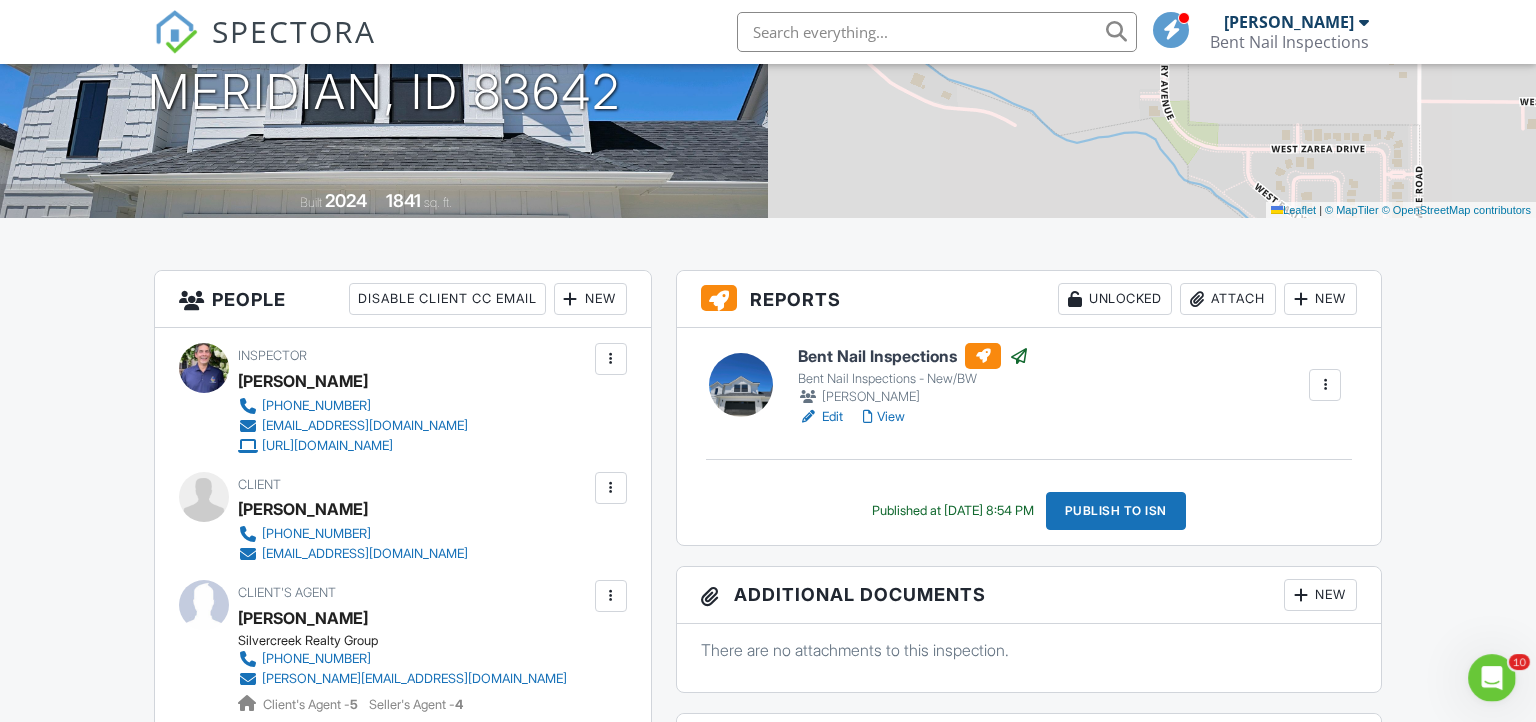 scroll, scrollTop: 0, scrollLeft: 0, axis: both 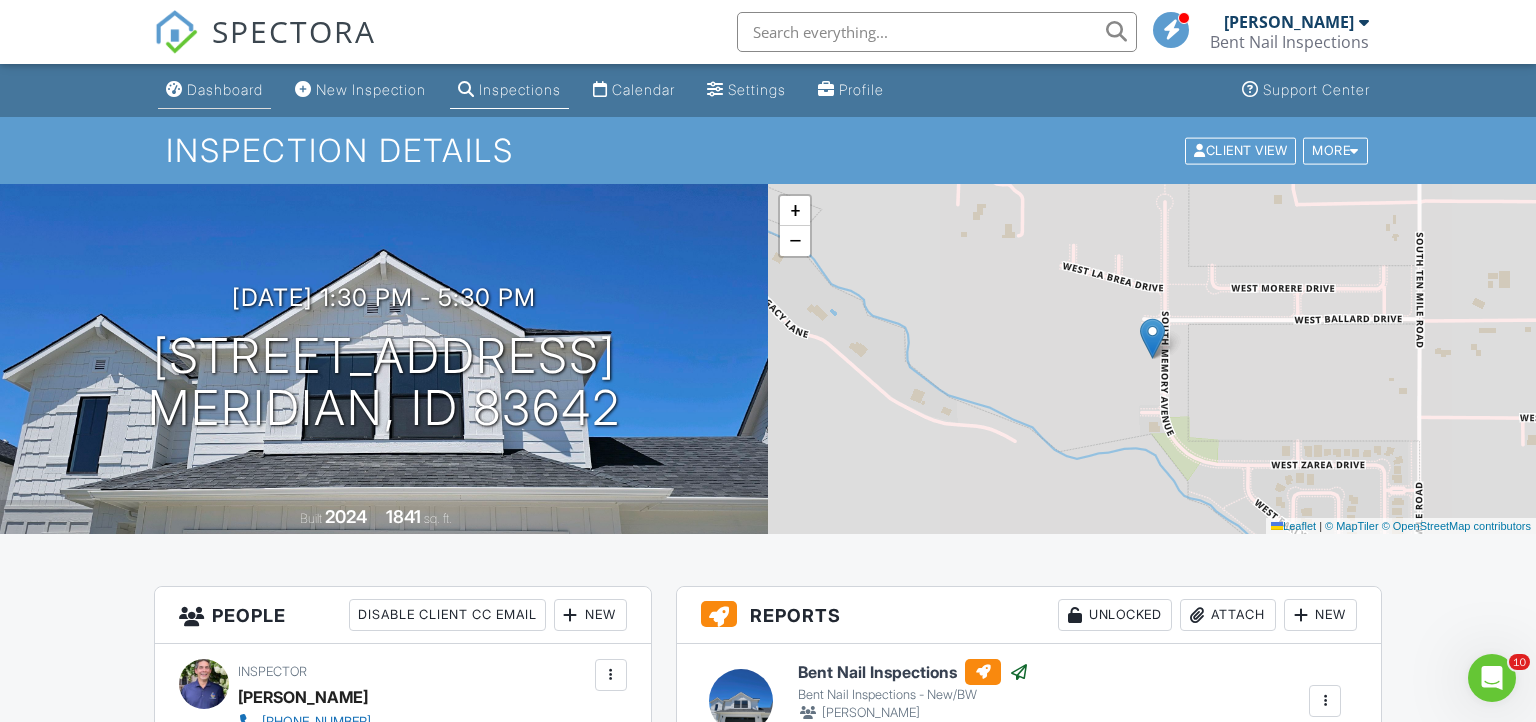 click on "Dashboard" at bounding box center (225, 89) 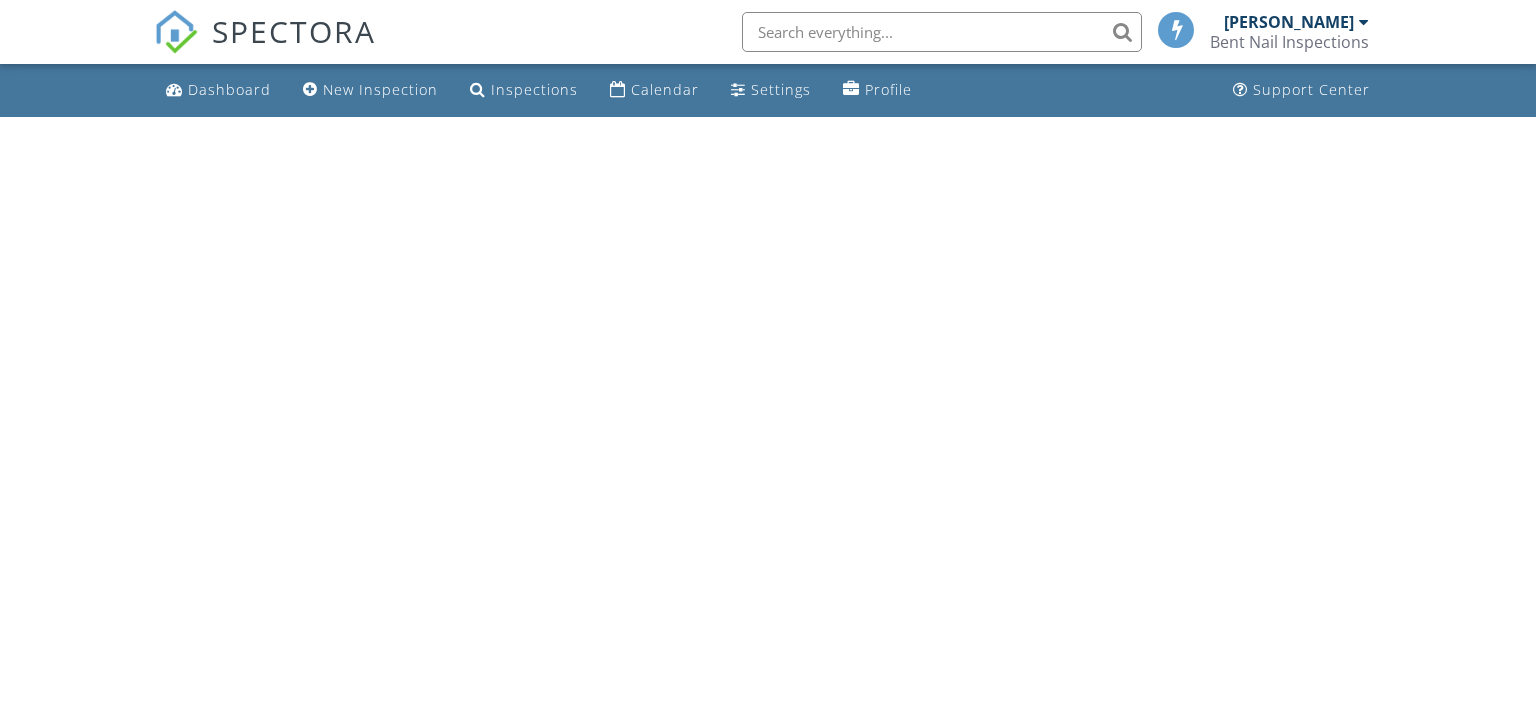 scroll, scrollTop: 0, scrollLeft: 0, axis: both 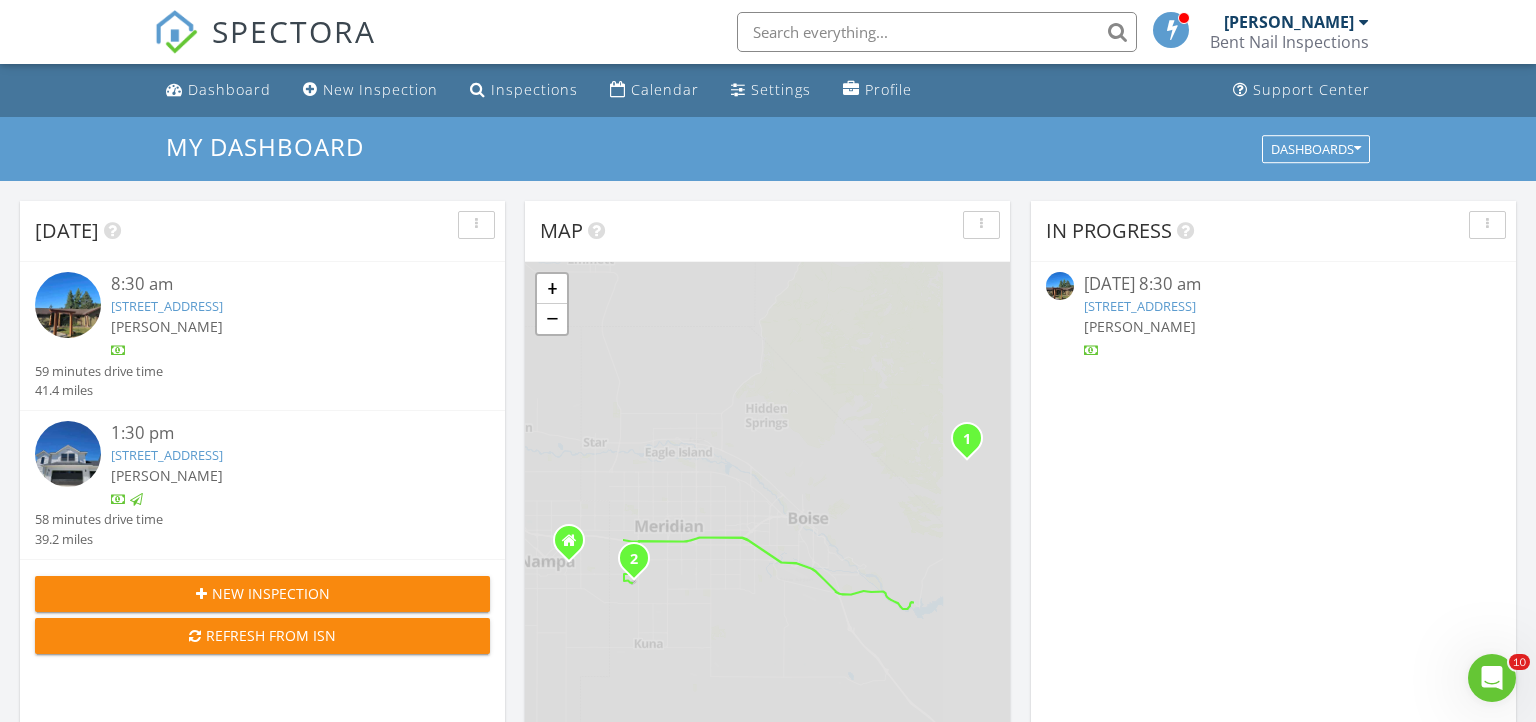 click at bounding box center (68, 305) 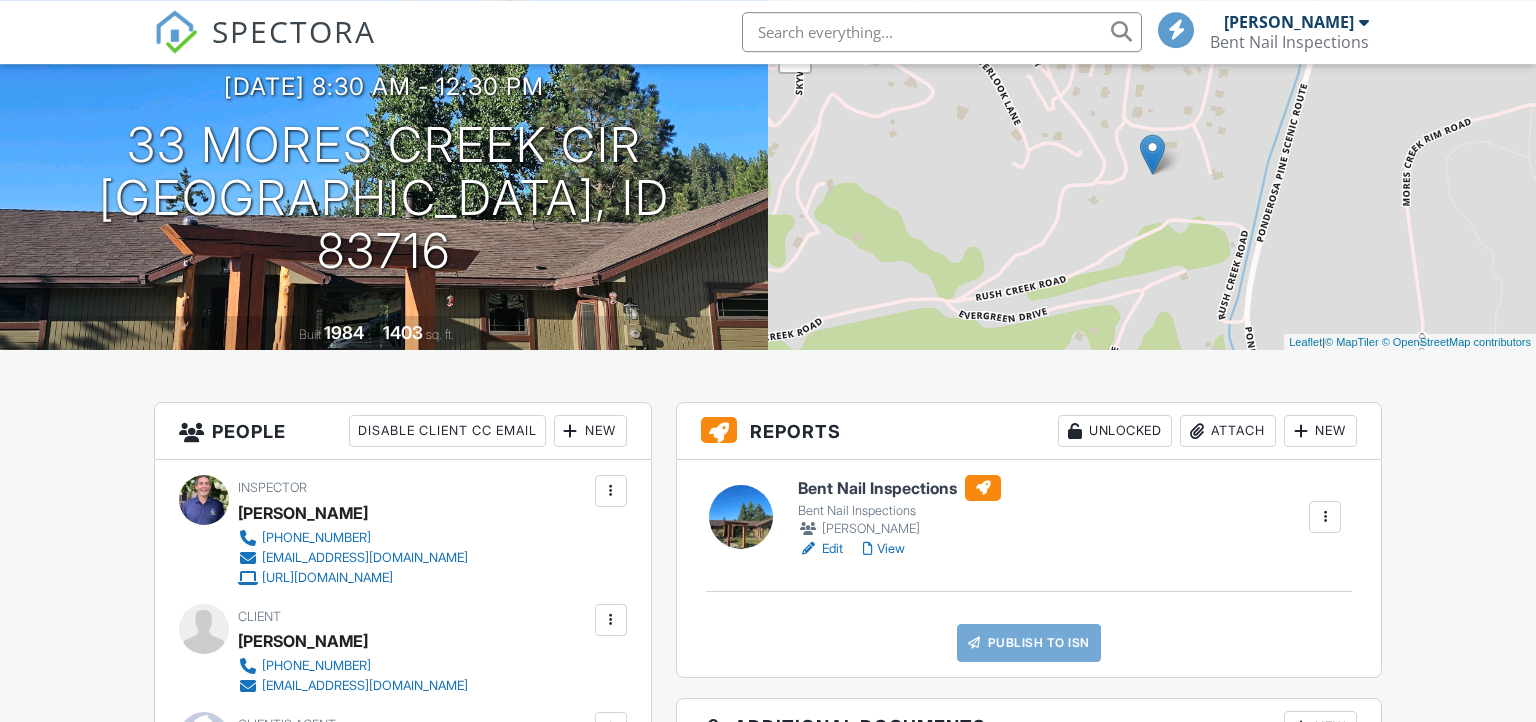 scroll, scrollTop: 211, scrollLeft: 0, axis: vertical 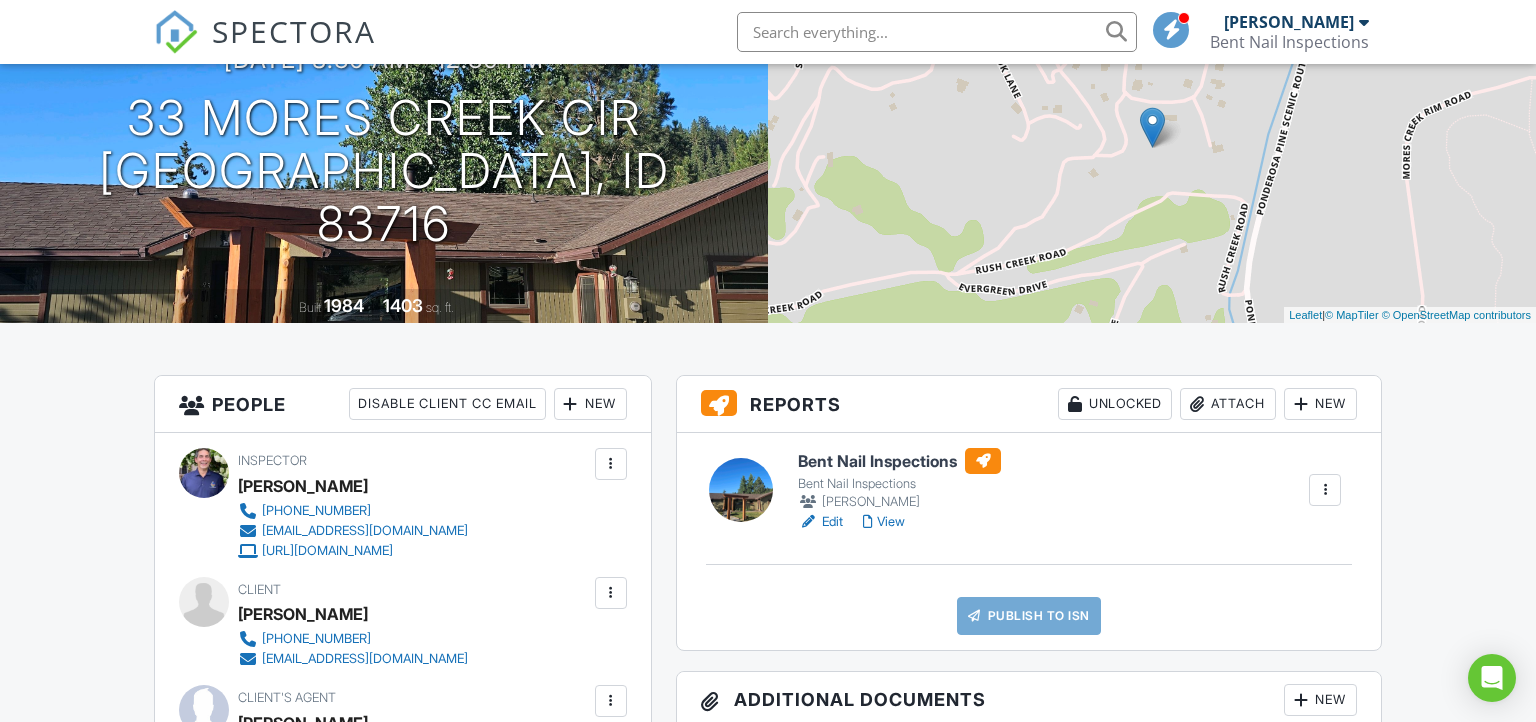 click at bounding box center (741, 490) 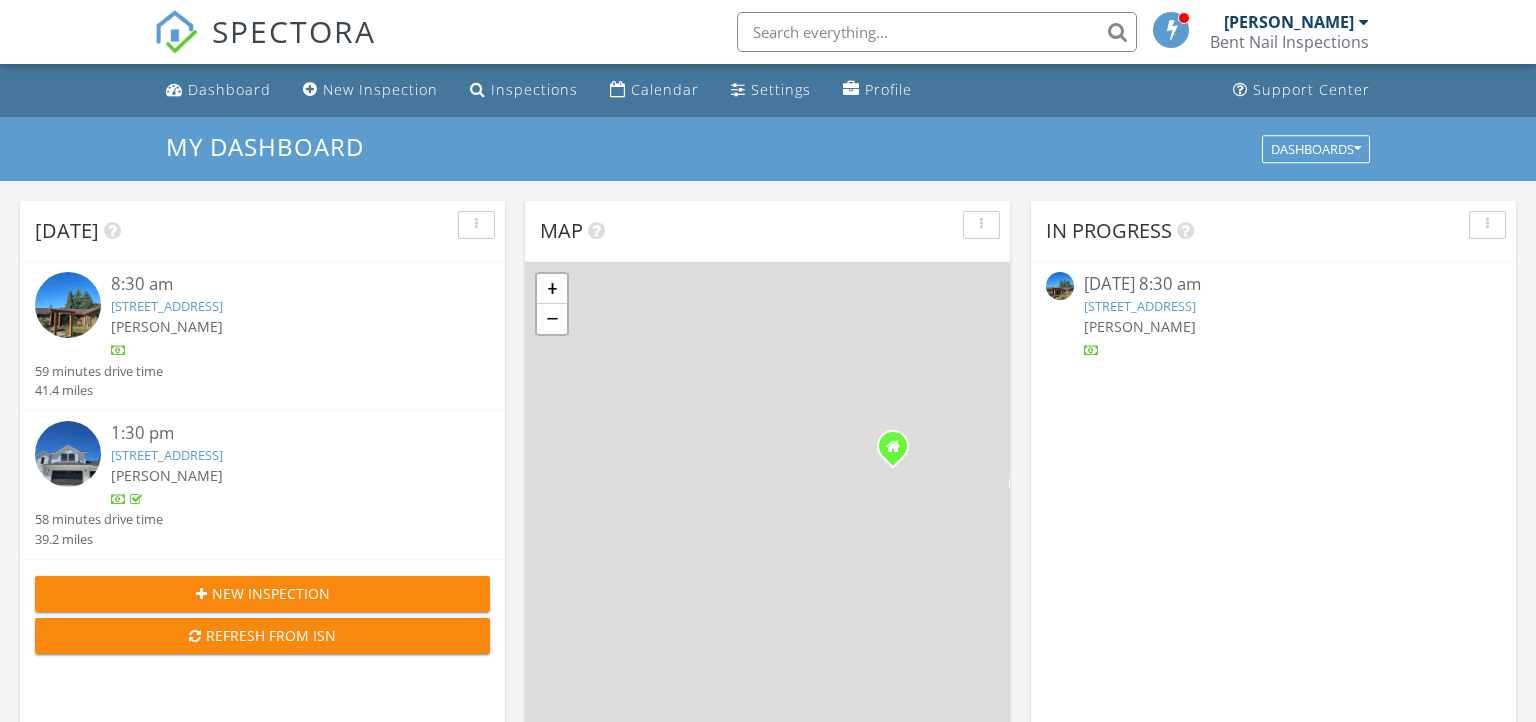 scroll, scrollTop: 0, scrollLeft: 0, axis: both 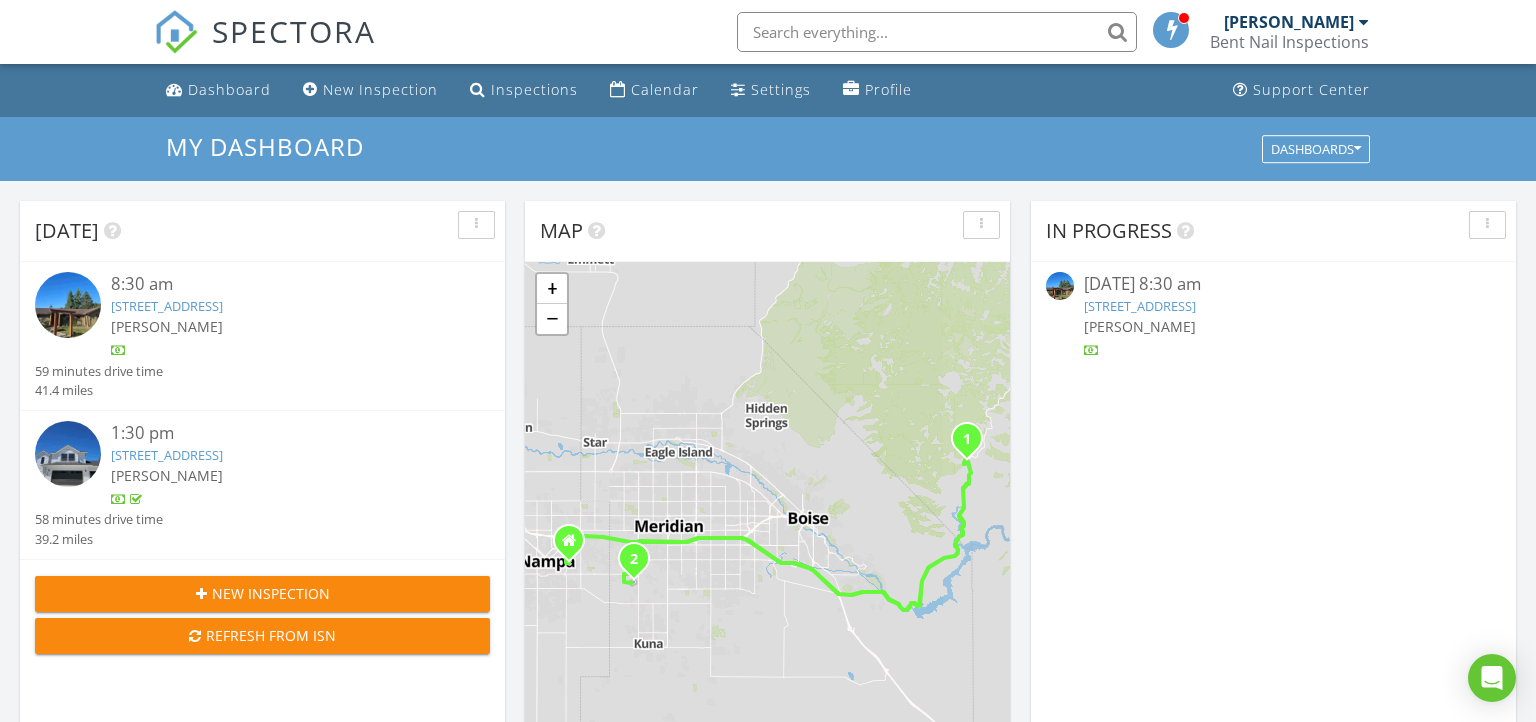 click at bounding box center (68, 454) 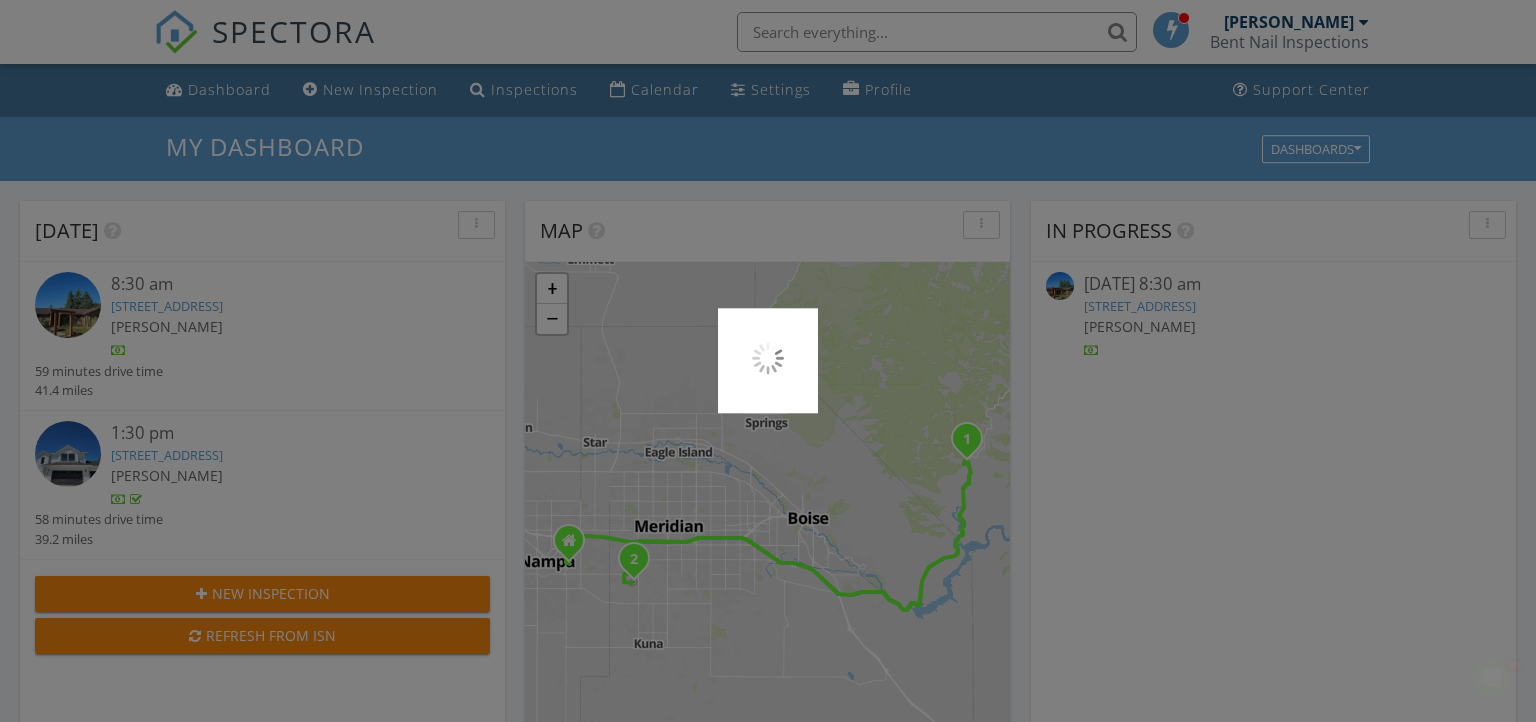 scroll, scrollTop: 0, scrollLeft: 0, axis: both 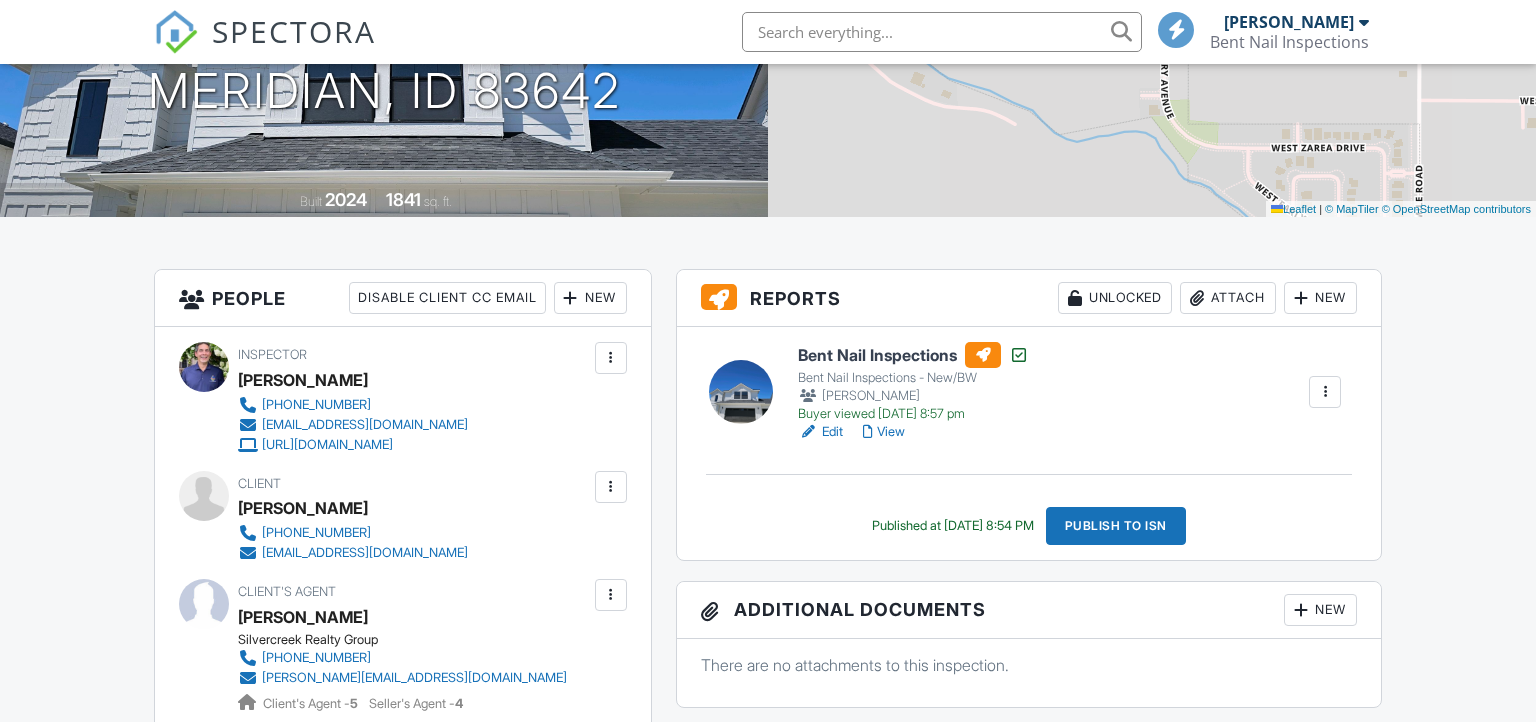 click at bounding box center (741, 392) 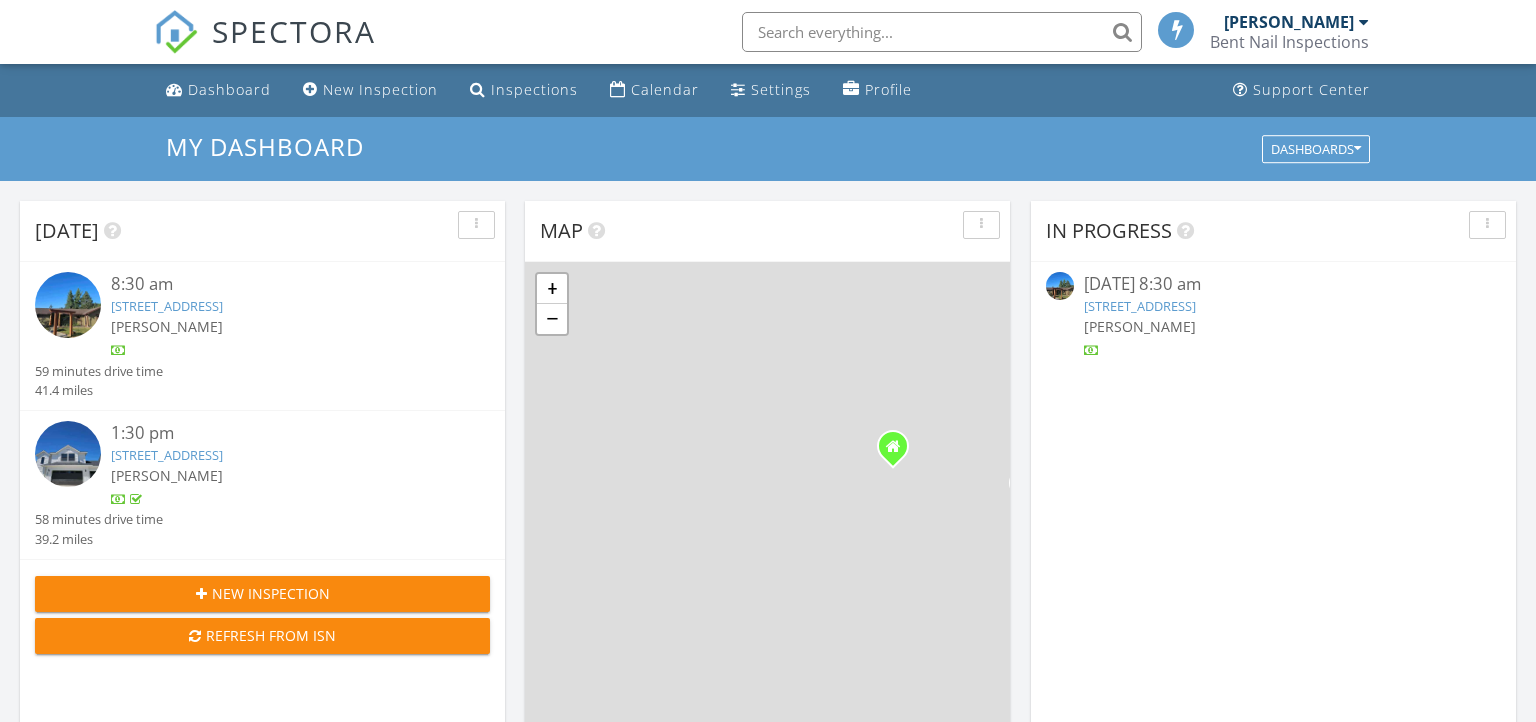 scroll, scrollTop: 0, scrollLeft: 0, axis: both 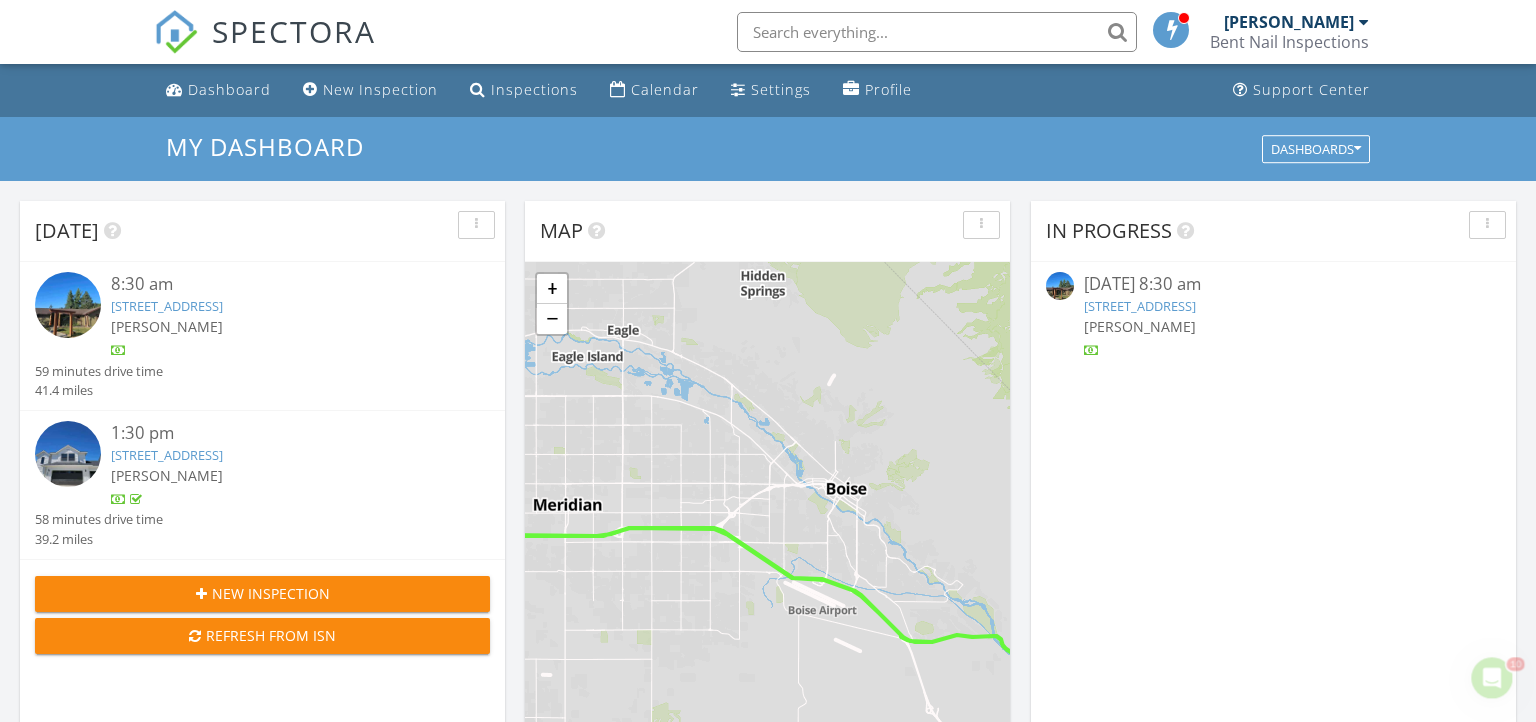 click on "[PERSON_NAME]" at bounding box center (281, 326) 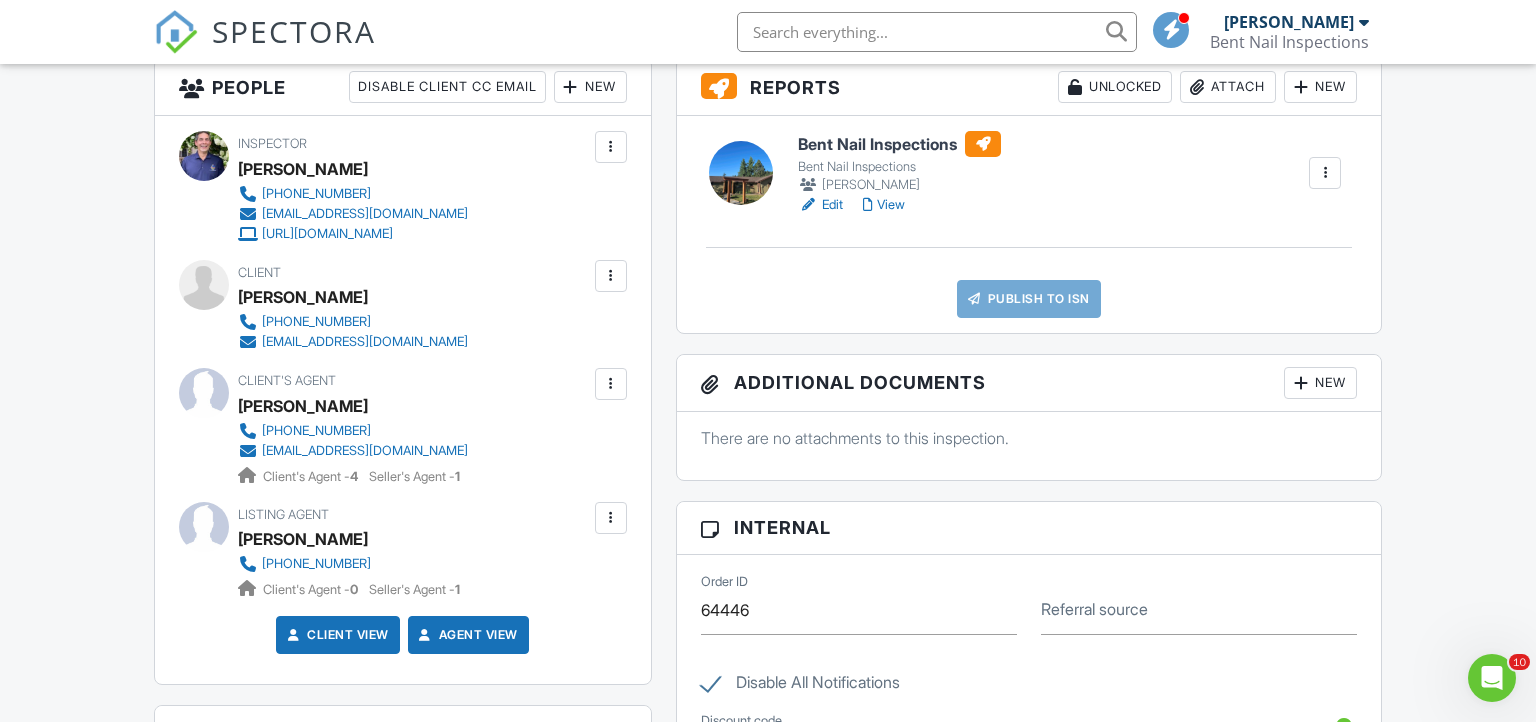 scroll, scrollTop: 0, scrollLeft: 0, axis: both 